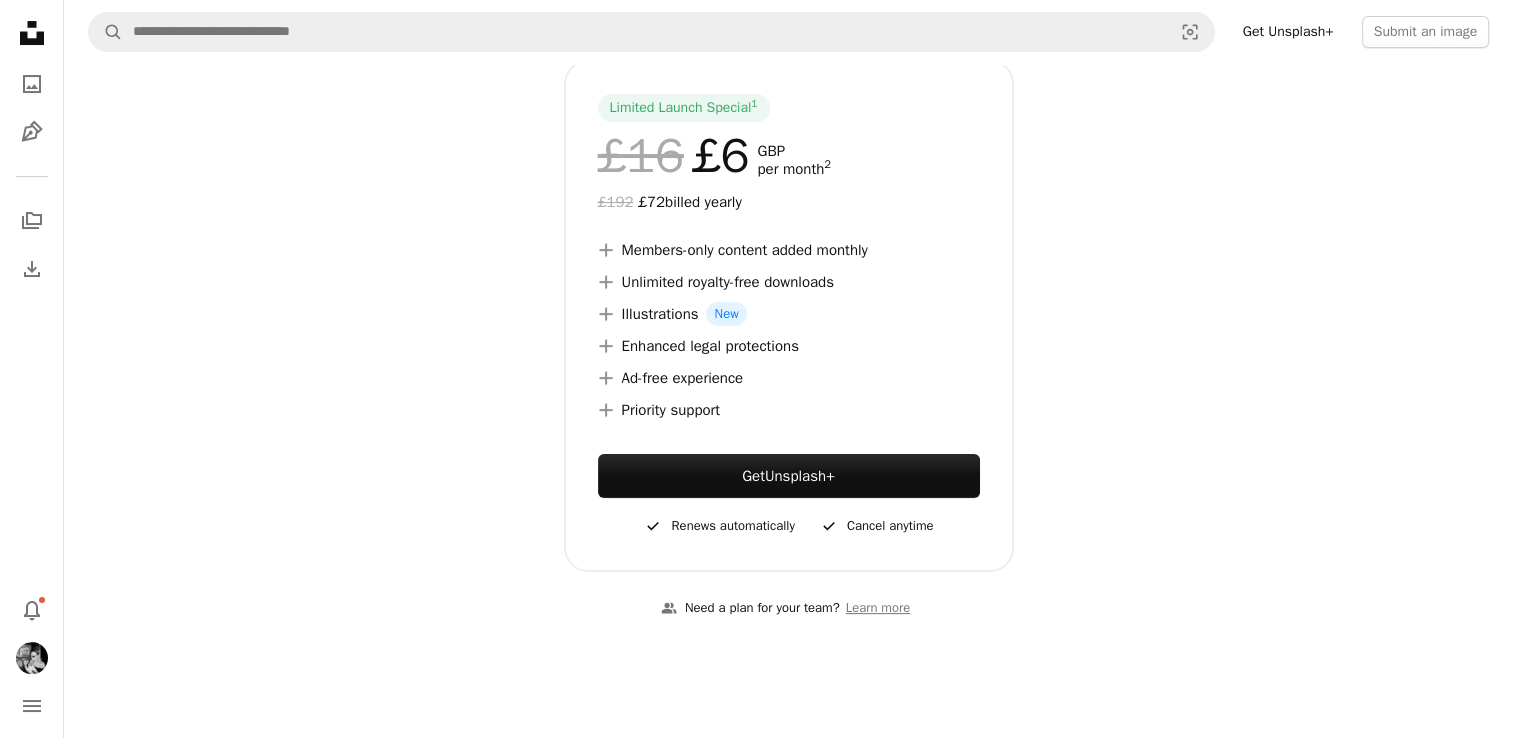 scroll, scrollTop: 324, scrollLeft: 0, axis: vertical 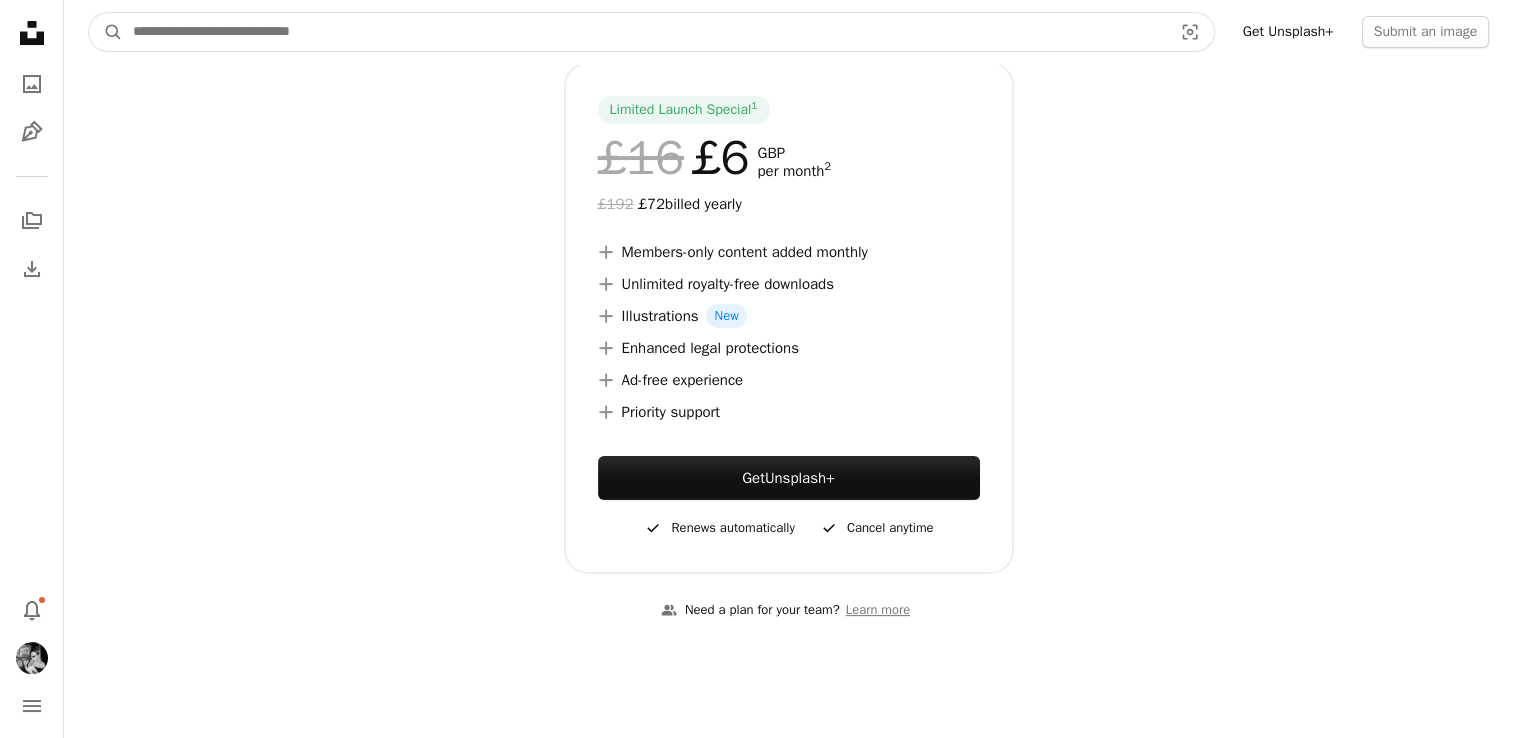 click at bounding box center (644, 32) 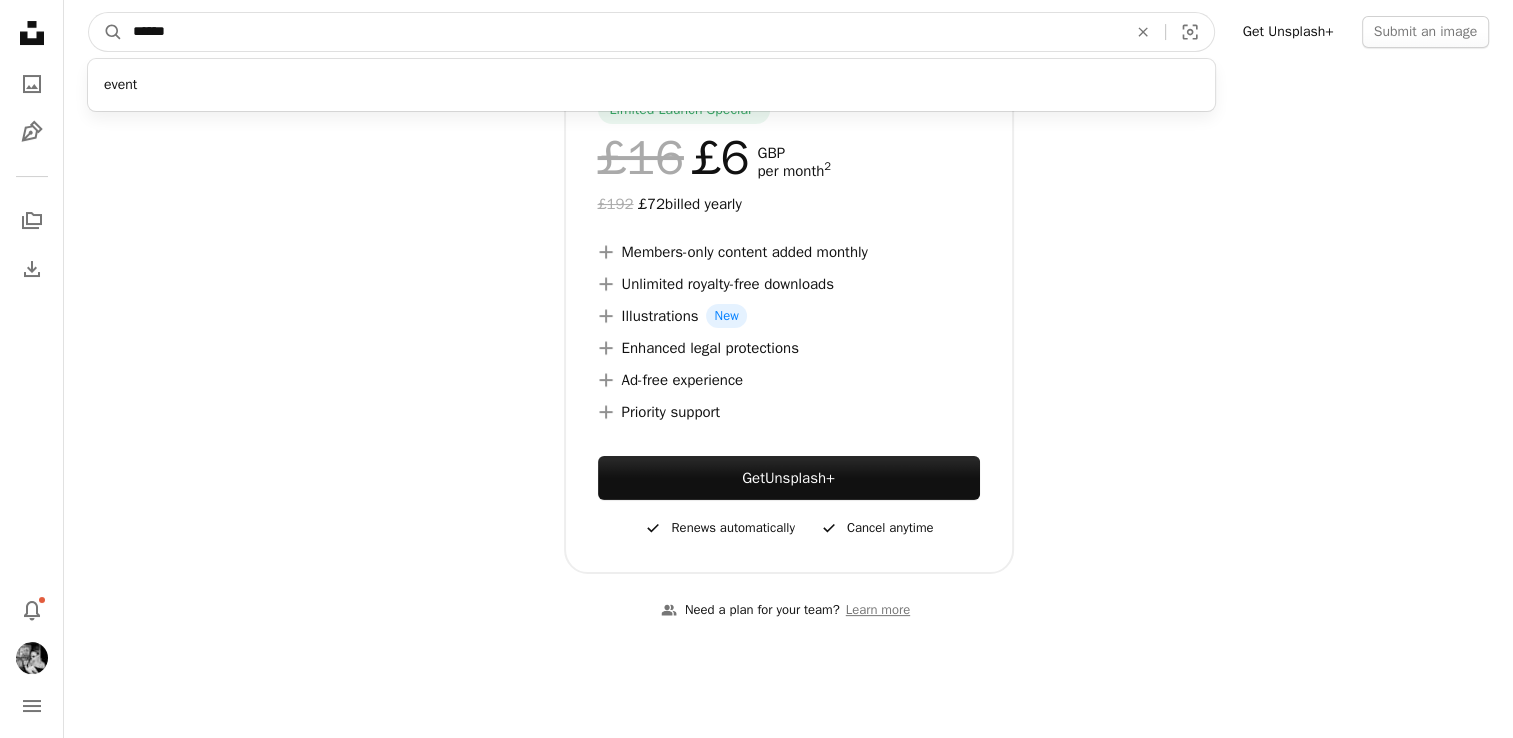 type on "******" 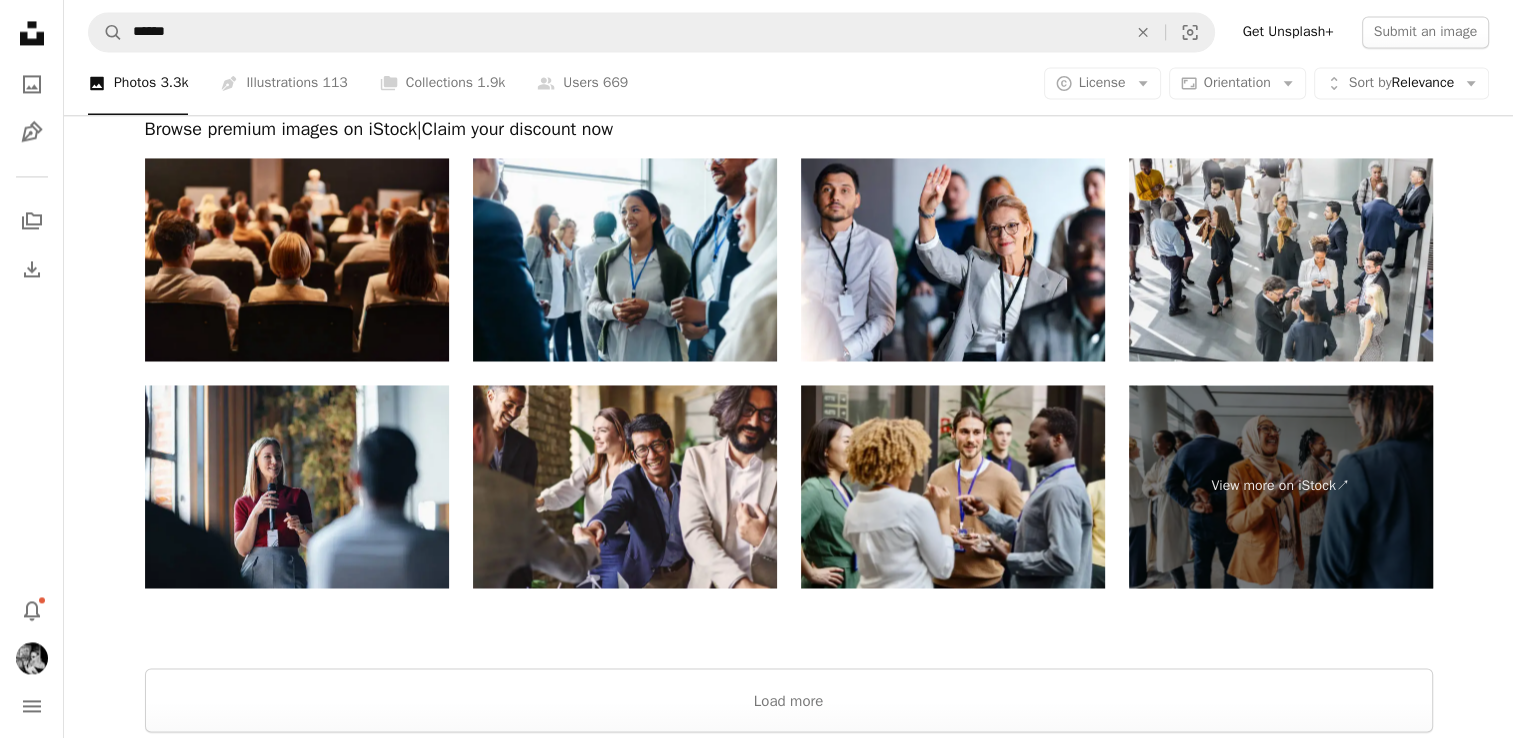 scroll, scrollTop: 3420, scrollLeft: 0, axis: vertical 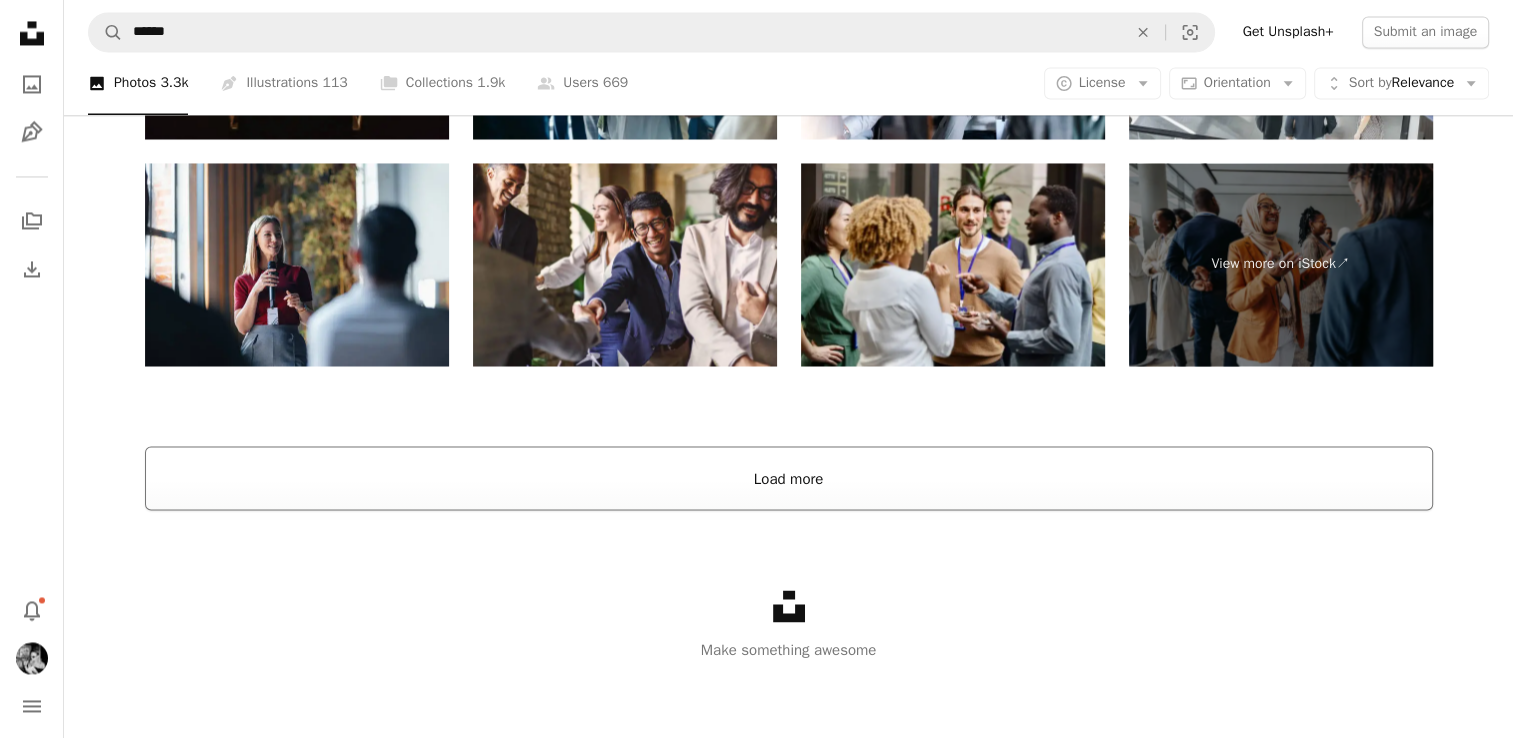 click on "Load more" at bounding box center (789, 478) 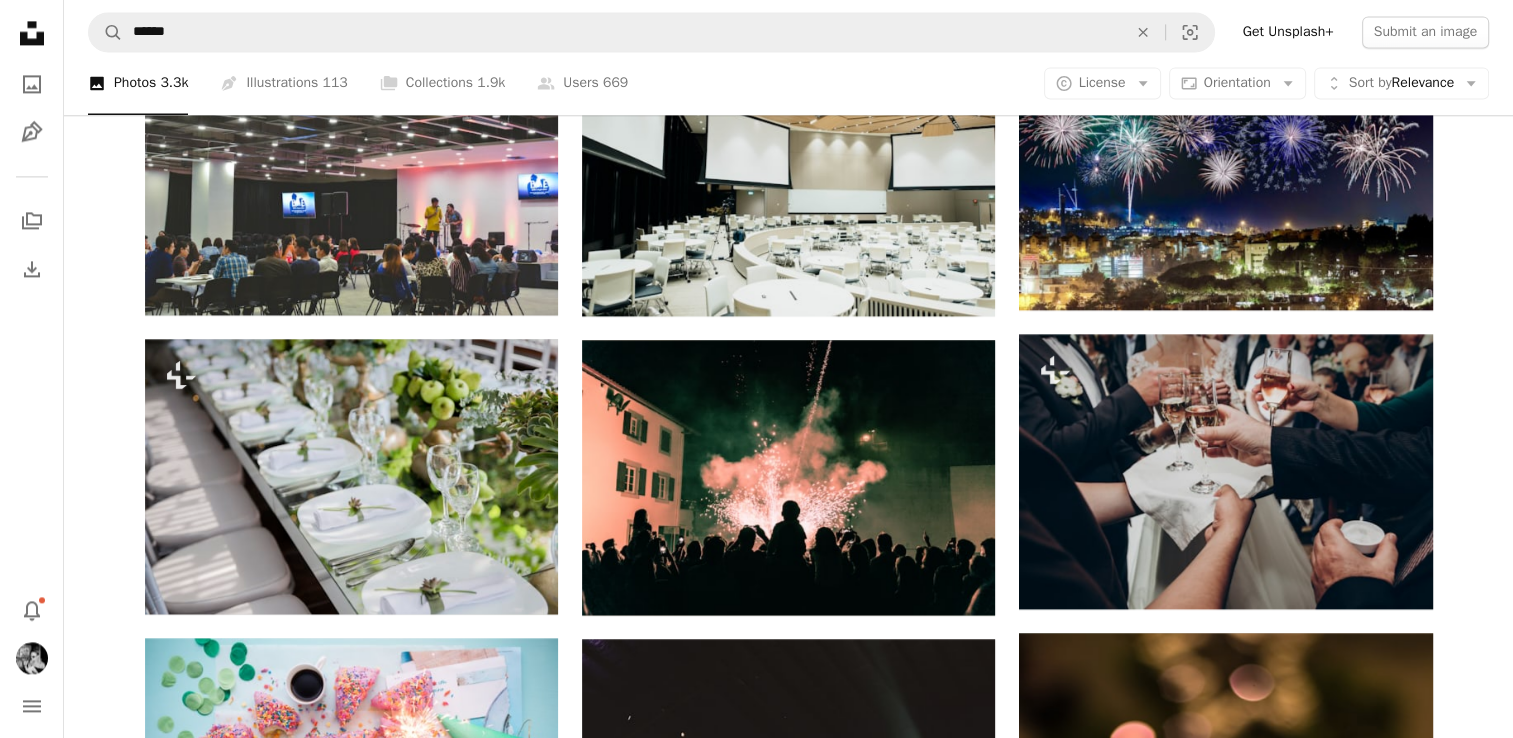 scroll, scrollTop: 2902, scrollLeft: 0, axis: vertical 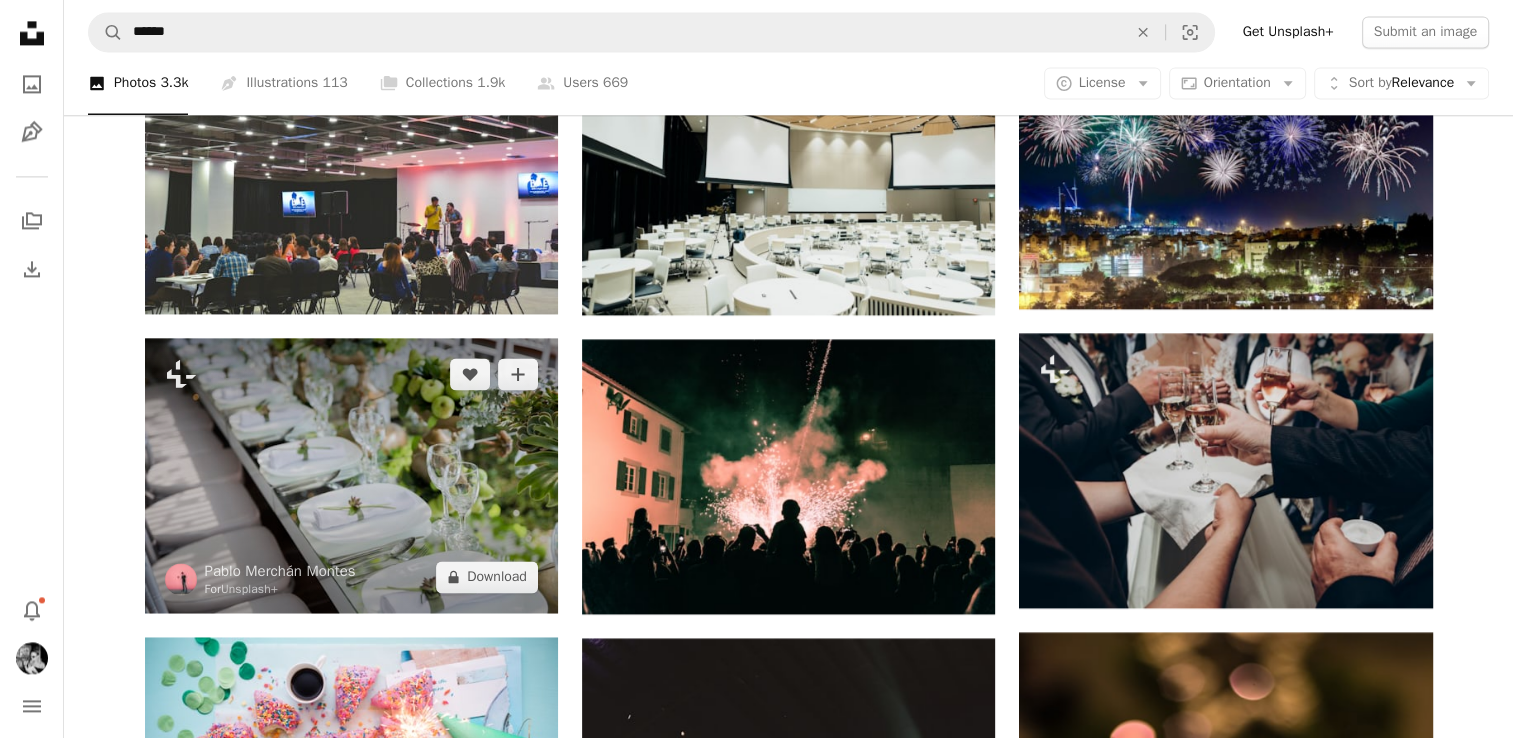 click at bounding box center (351, 475) 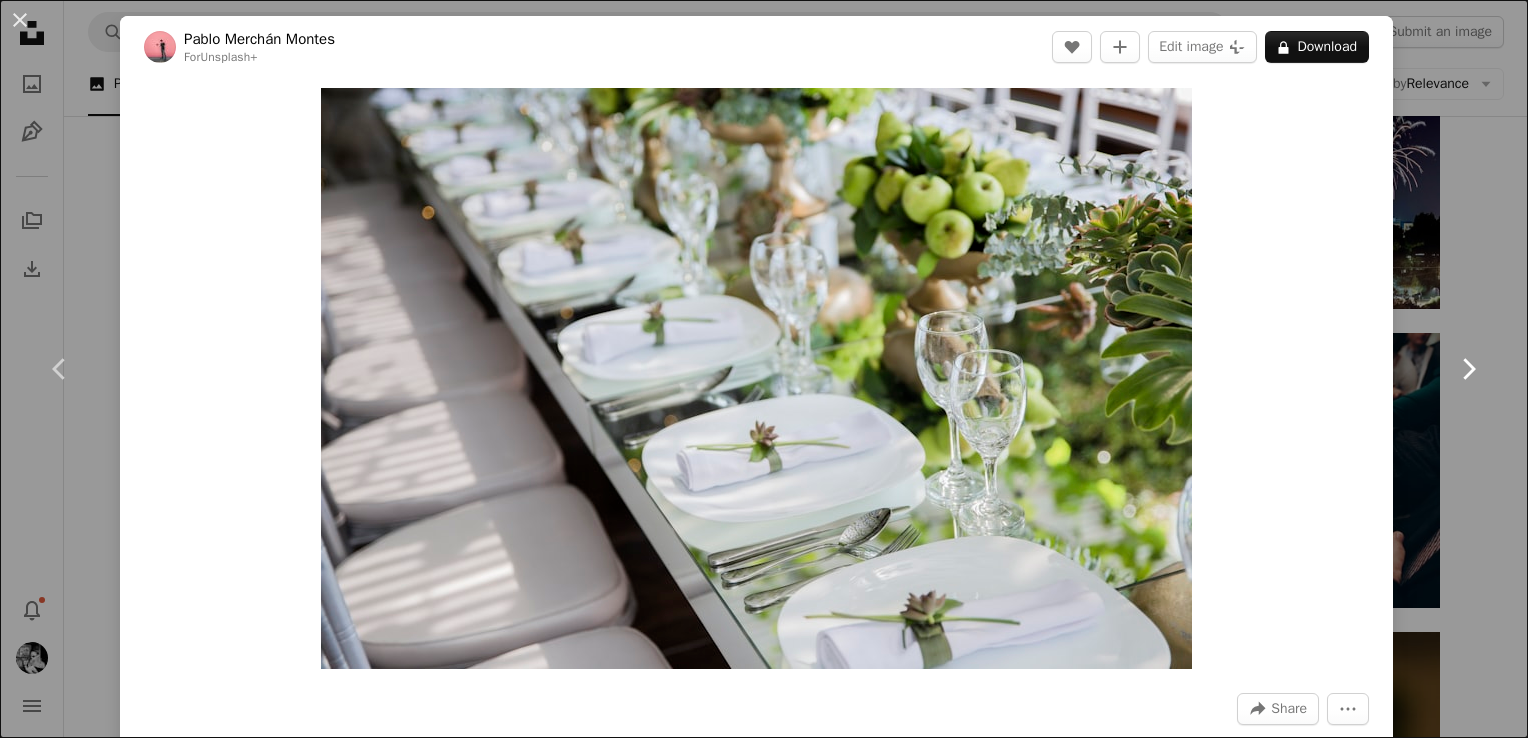 click on "Chevron right" at bounding box center [1468, 369] 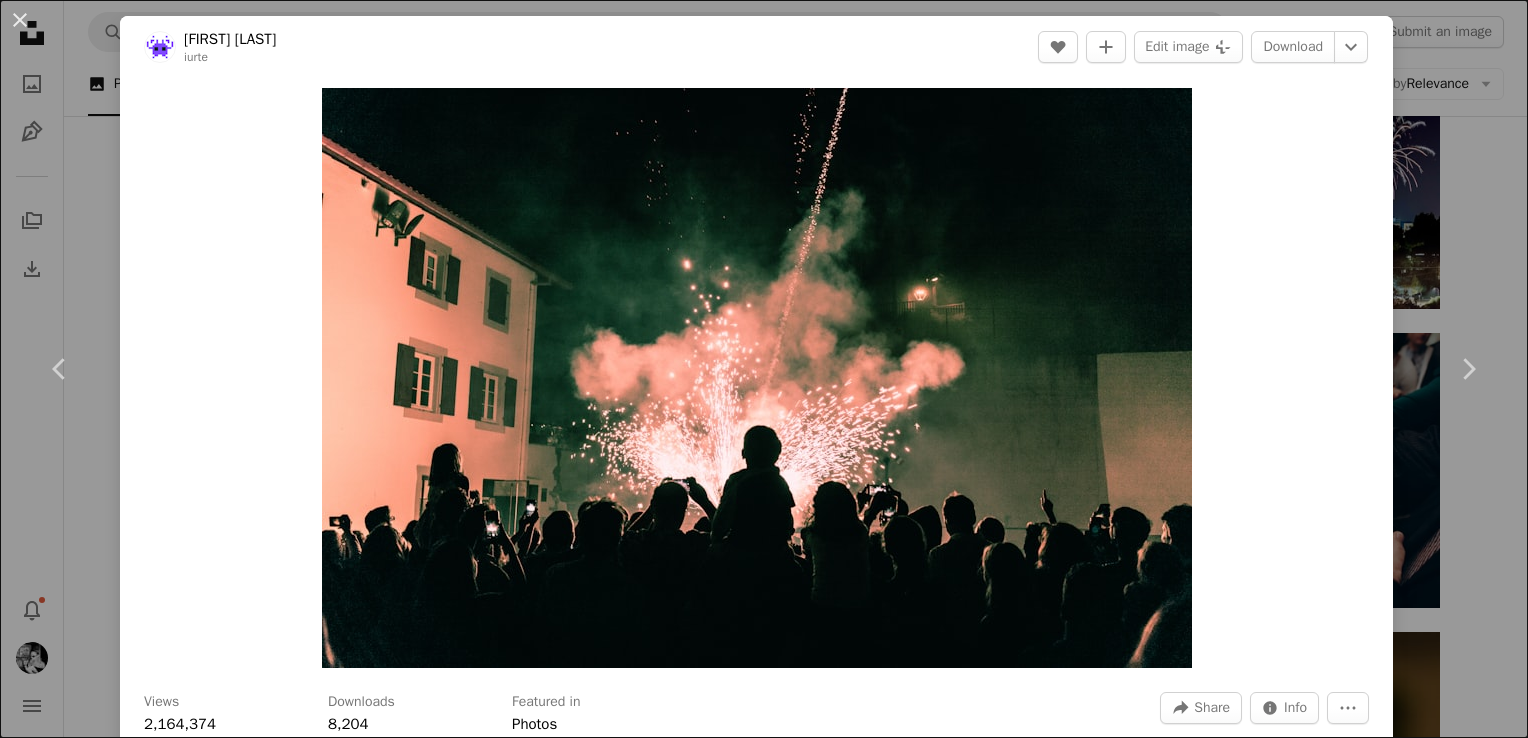 click on "An X shape Chevron left Chevron right [FIRST] [LAST] [FIRST] A heart A plus sign Edit image Plus sign for Unsplash+ Download Chevron down Zoom in Views [NUMBER] Downloads [NUMBER] A forward-right arrow Share Info icon Info More Actions [FIRST] A heart A plus sign [FIRST] Available for hire A checkmark inside of a circle Arrow pointing down Plus sign for Unsplash+ A heart A plus sign [FIRST] For Unsplash+ A lock Download A heart A plus sign [FIRST] Available for hire A checkmark inside of a circle Arrow pointing down Plus sign for Unsplash+ A heart A plus sign [FIRST] For Unsplash+ A lock Download A heart A plus sign [FIRST] Available for hire A checkmark inside of a circle For" at bounding box center (764, 369) 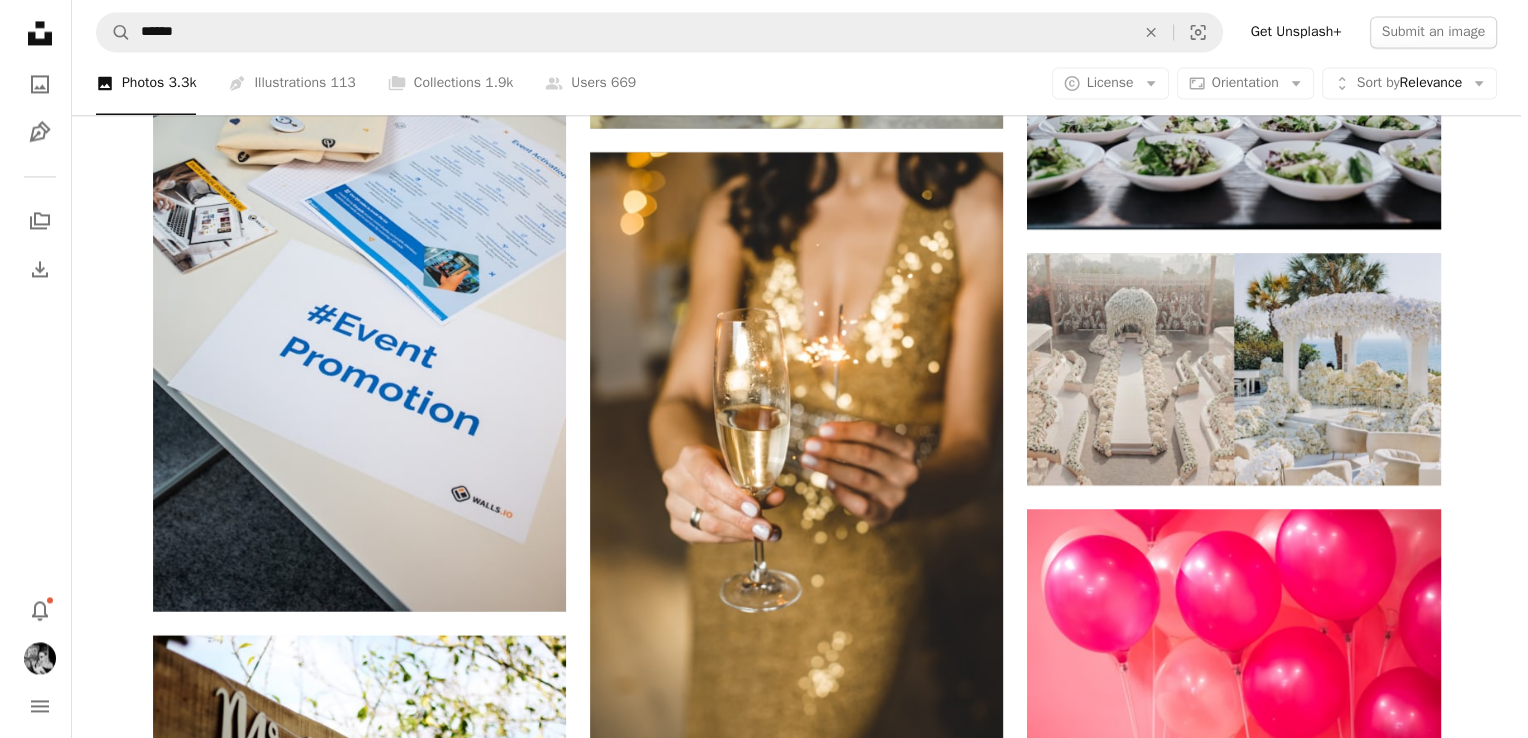 scroll, scrollTop: 10842, scrollLeft: 0, axis: vertical 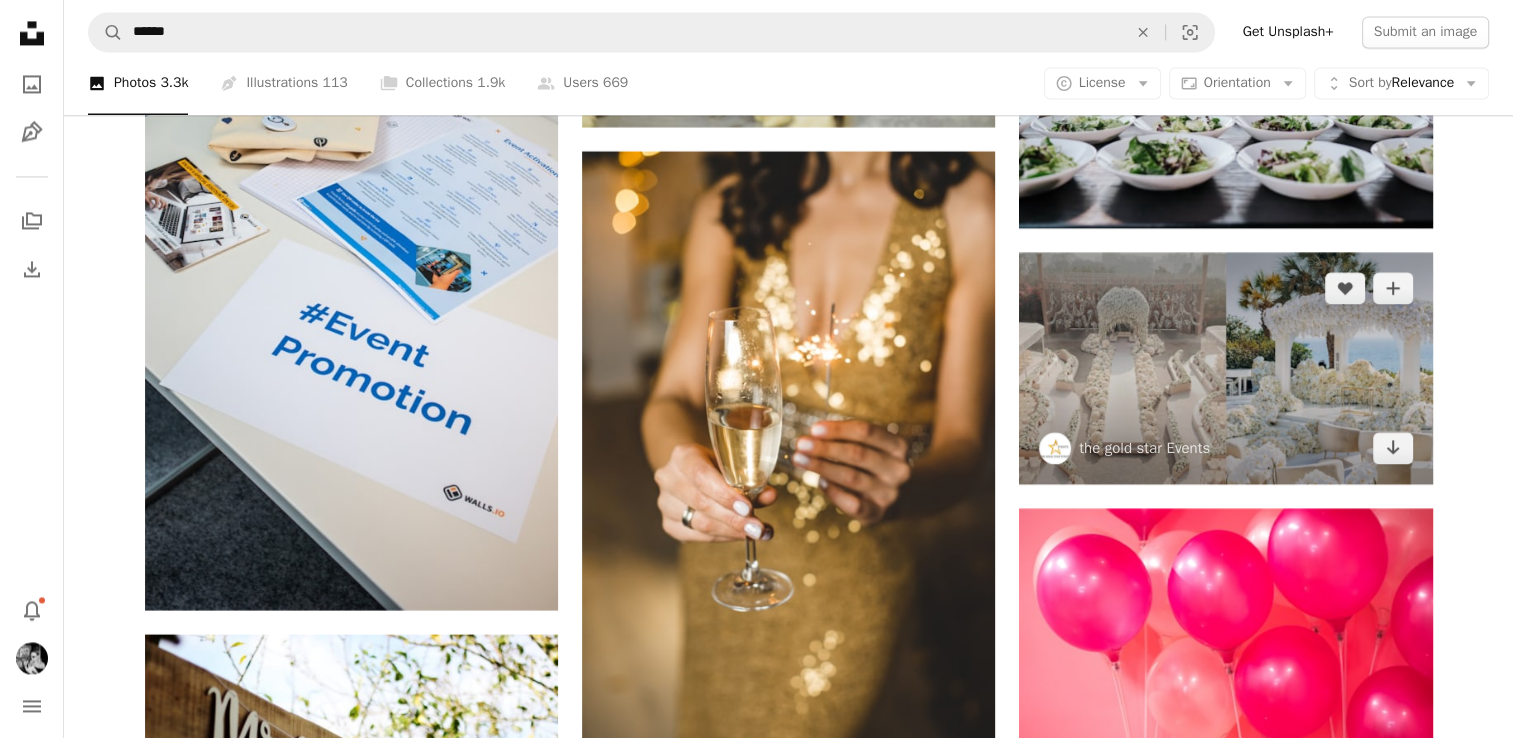 click at bounding box center [1225, 368] 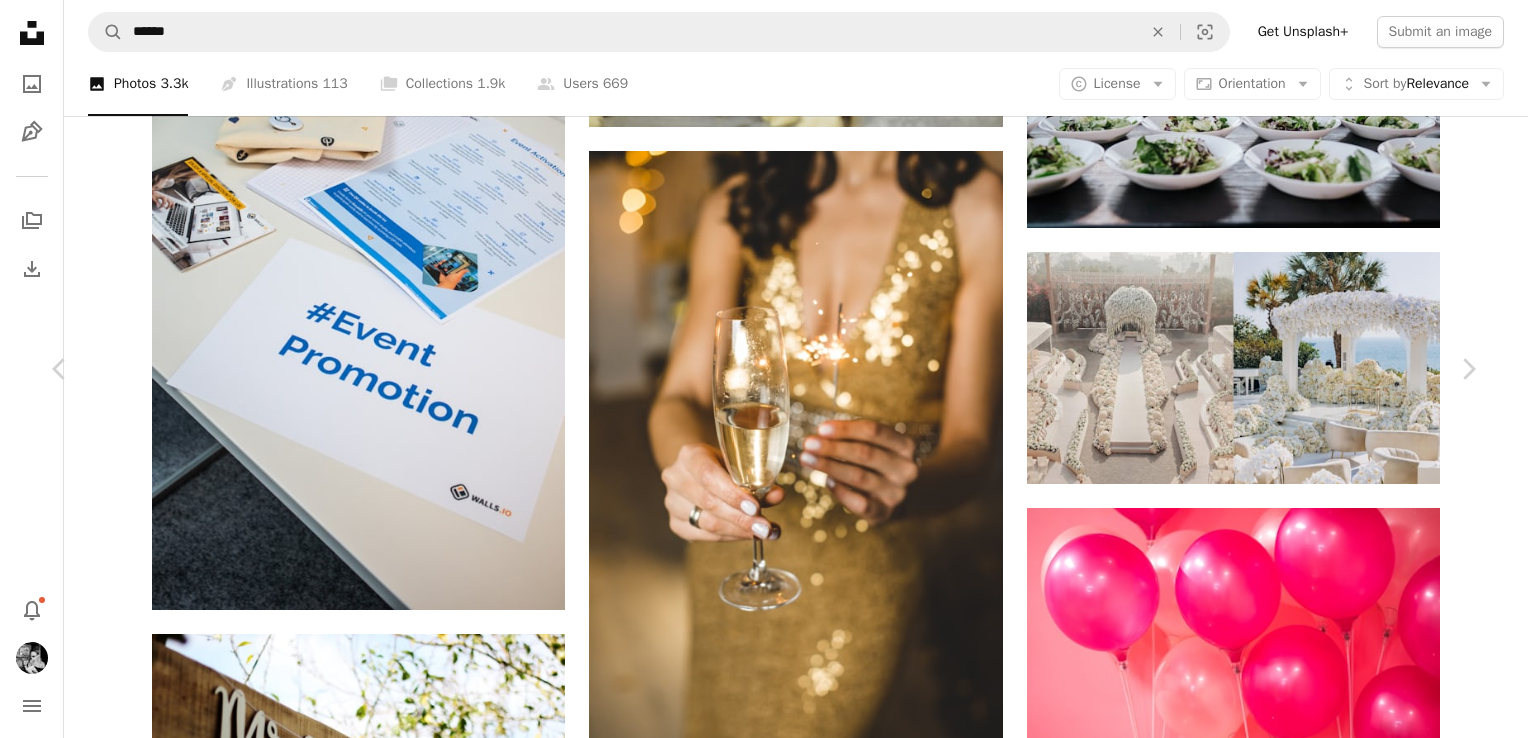 scroll, scrollTop: 2380, scrollLeft: 0, axis: vertical 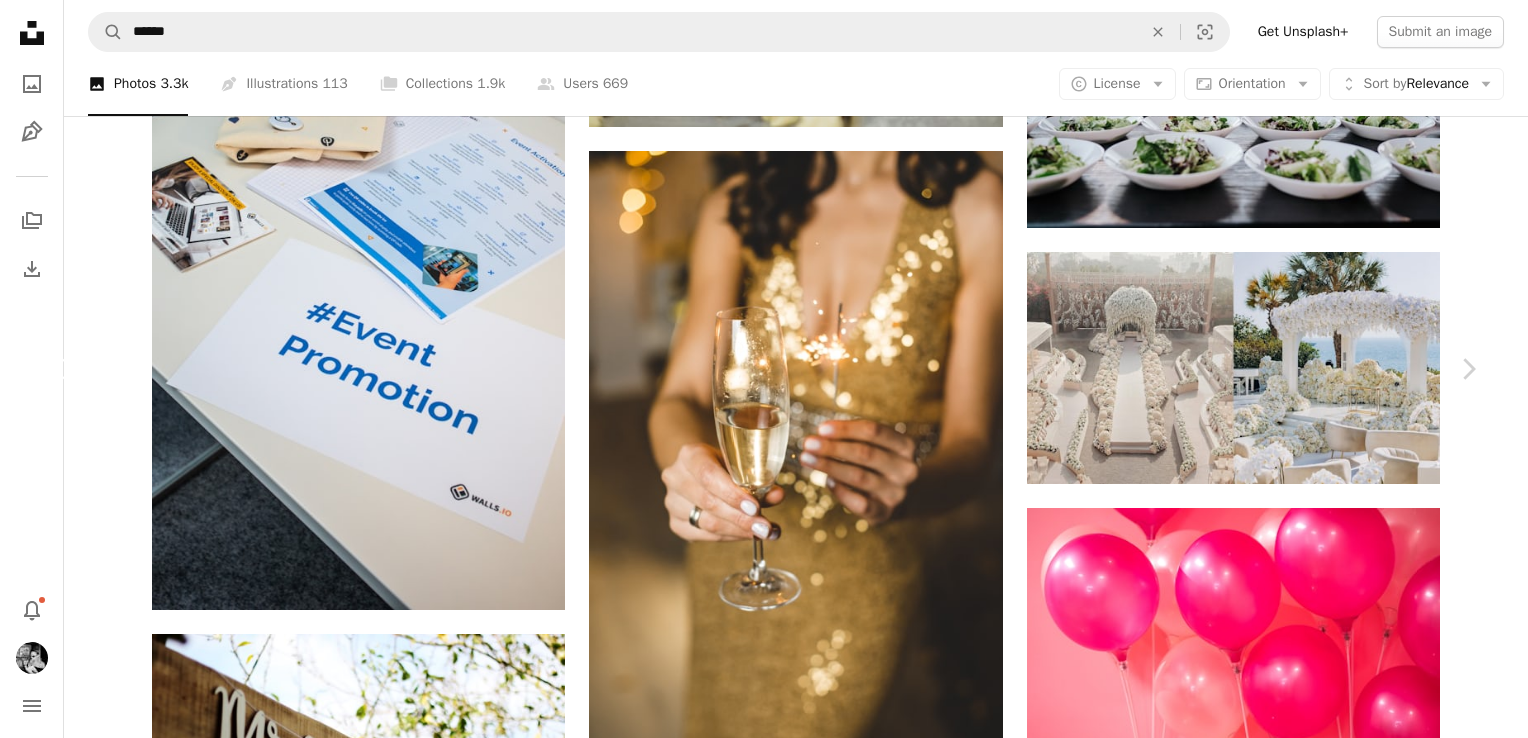 click on "Chevron left" at bounding box center [60, 369] 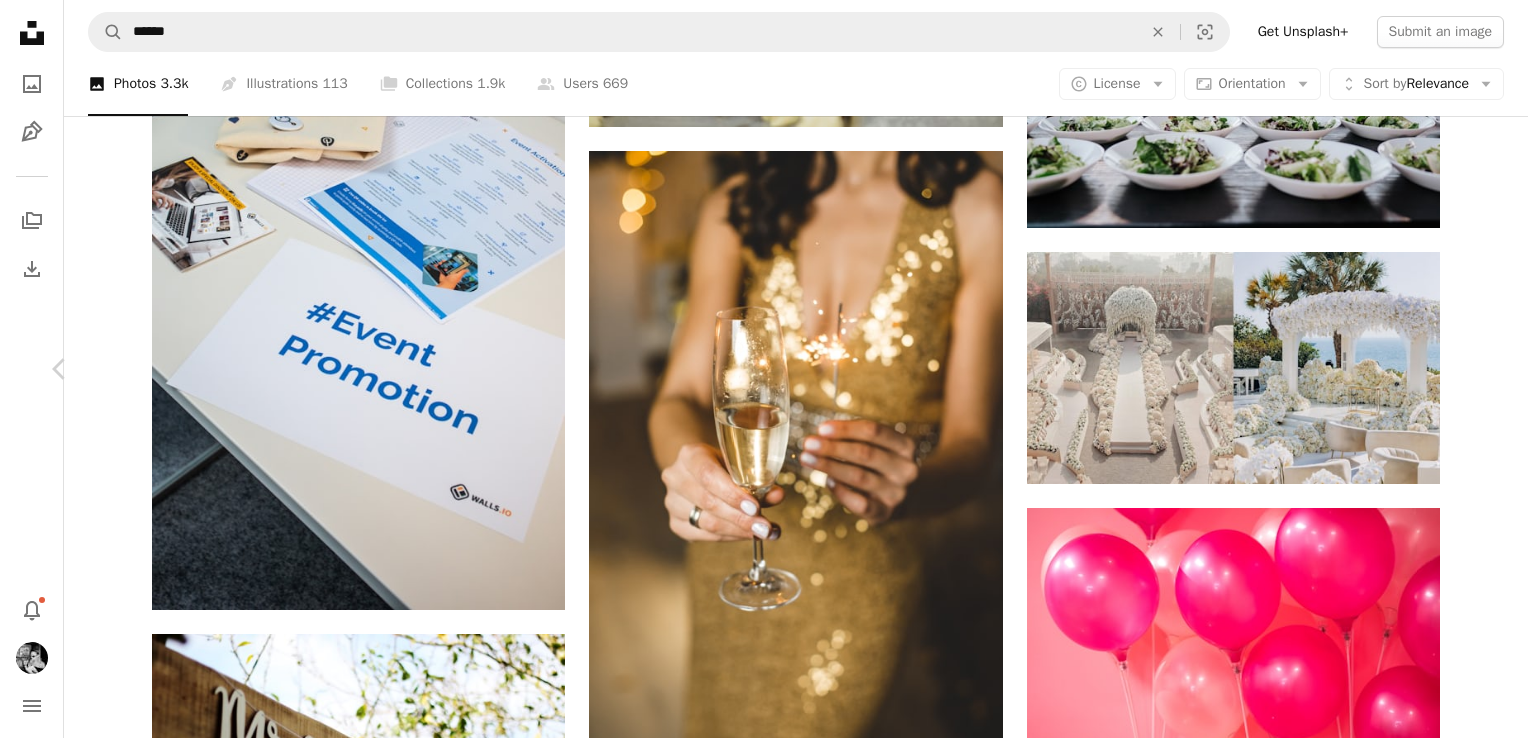 click on "Chevron right" at bounding box center [1468, 369] 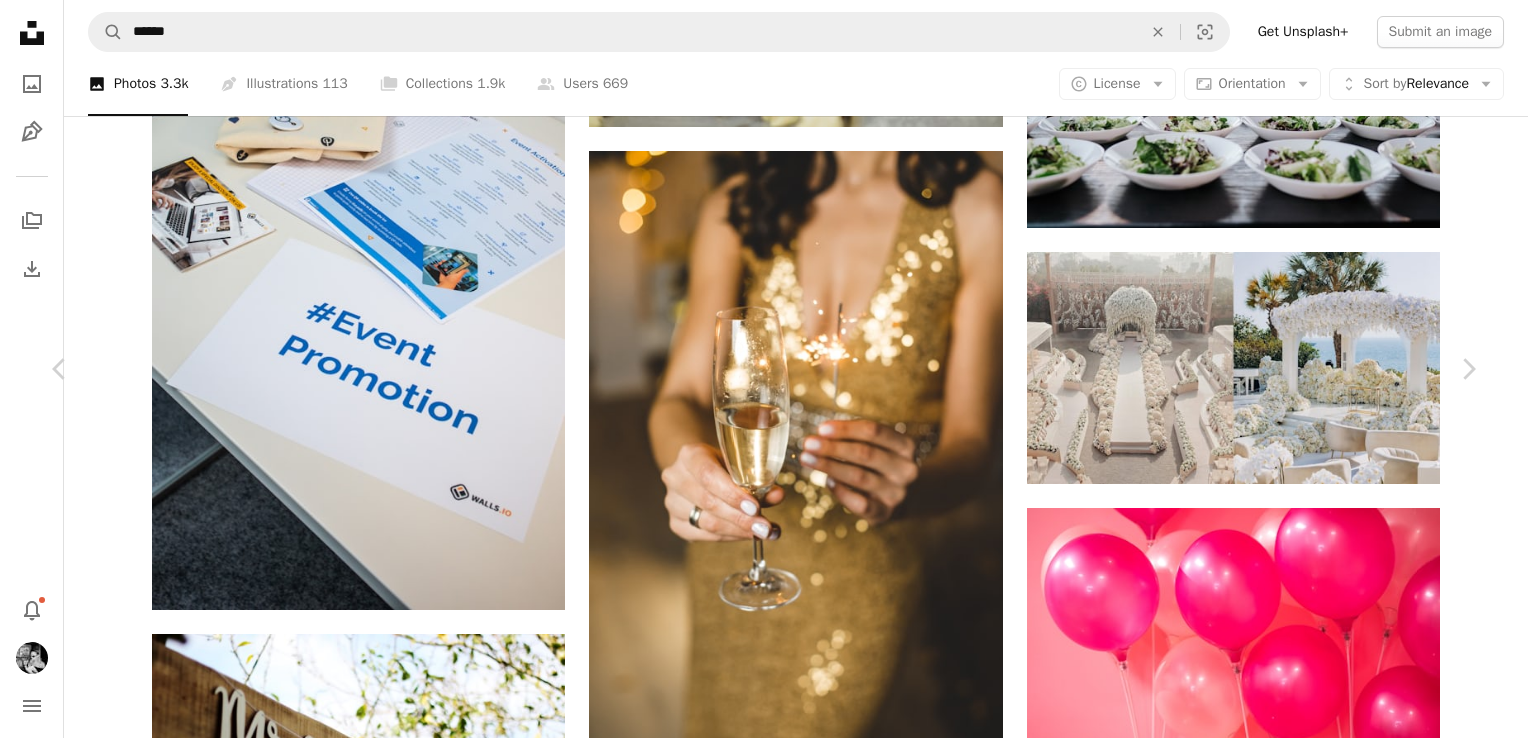 click on "An X shape" at bounding box center (20, 20) 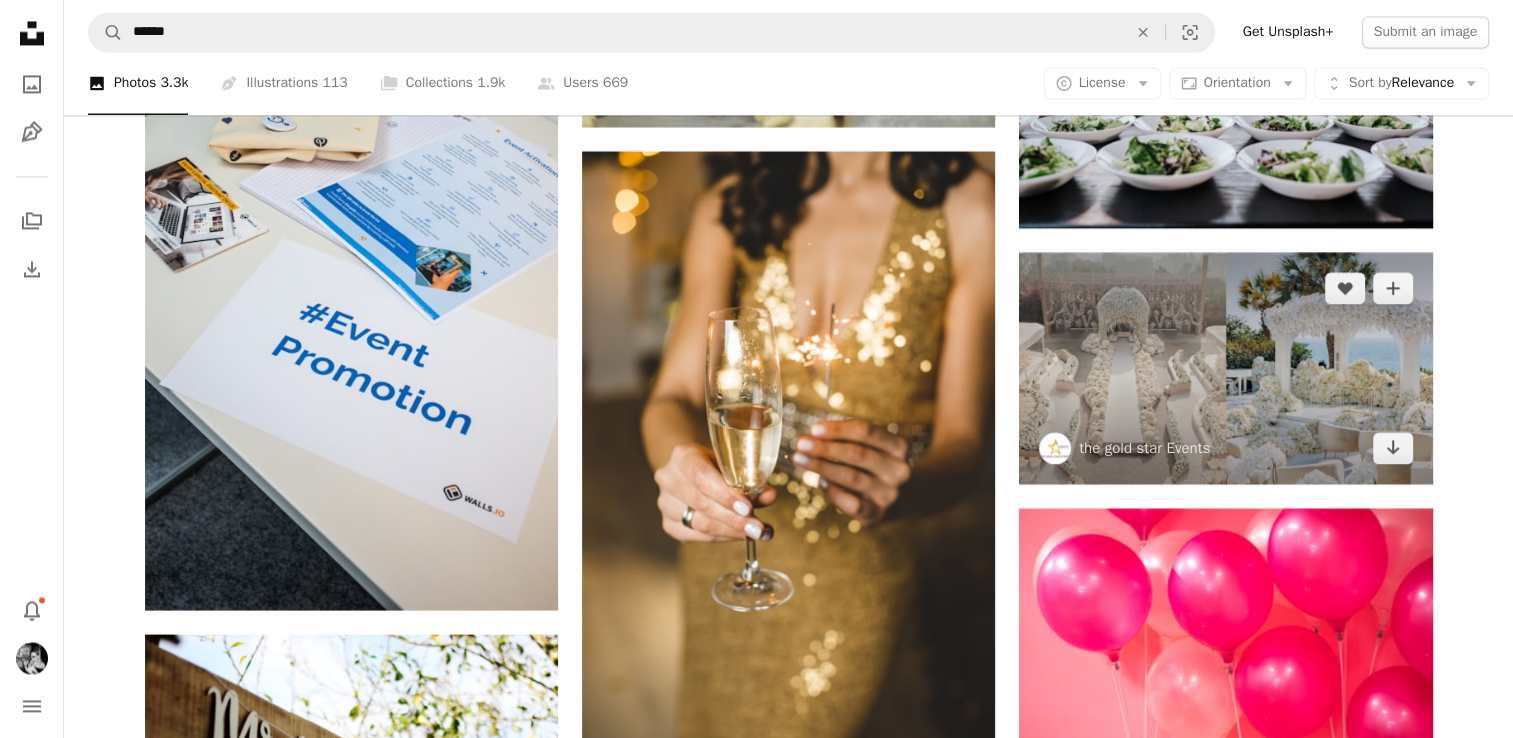 click at bounding box center [1225, 368] 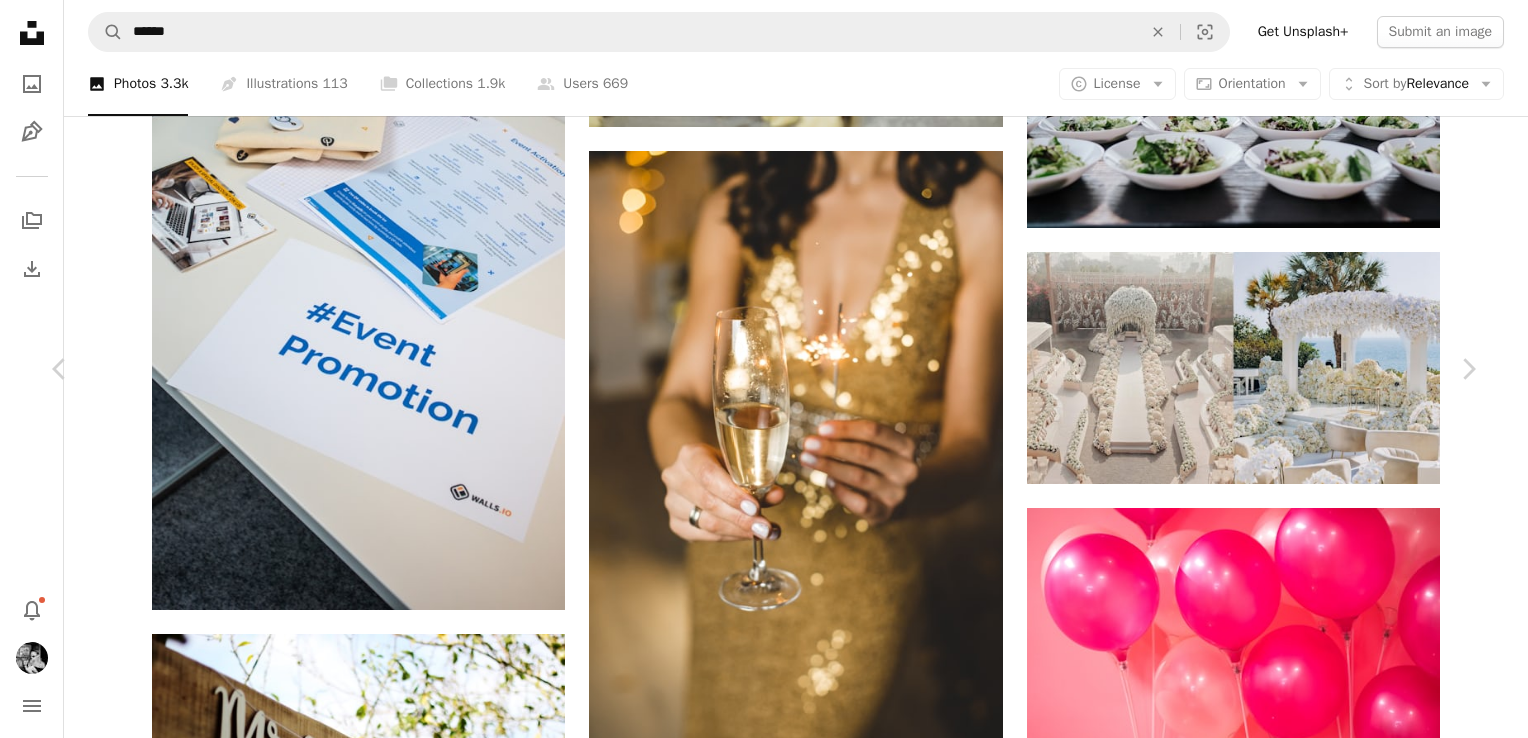 scroll, scrollTop: 4018, scrollLeft: 0, axis: vertical 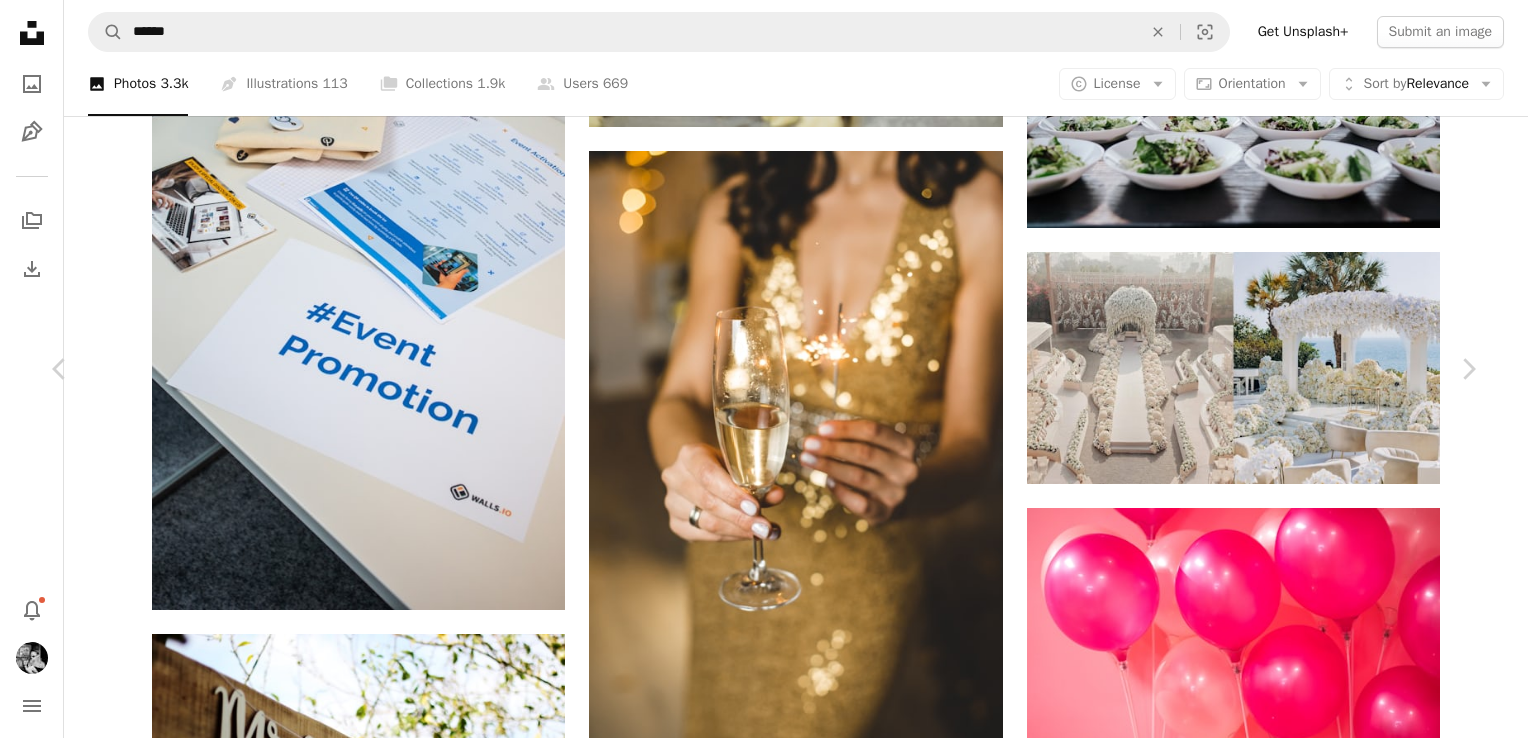click at bounding box center [340, 4108] 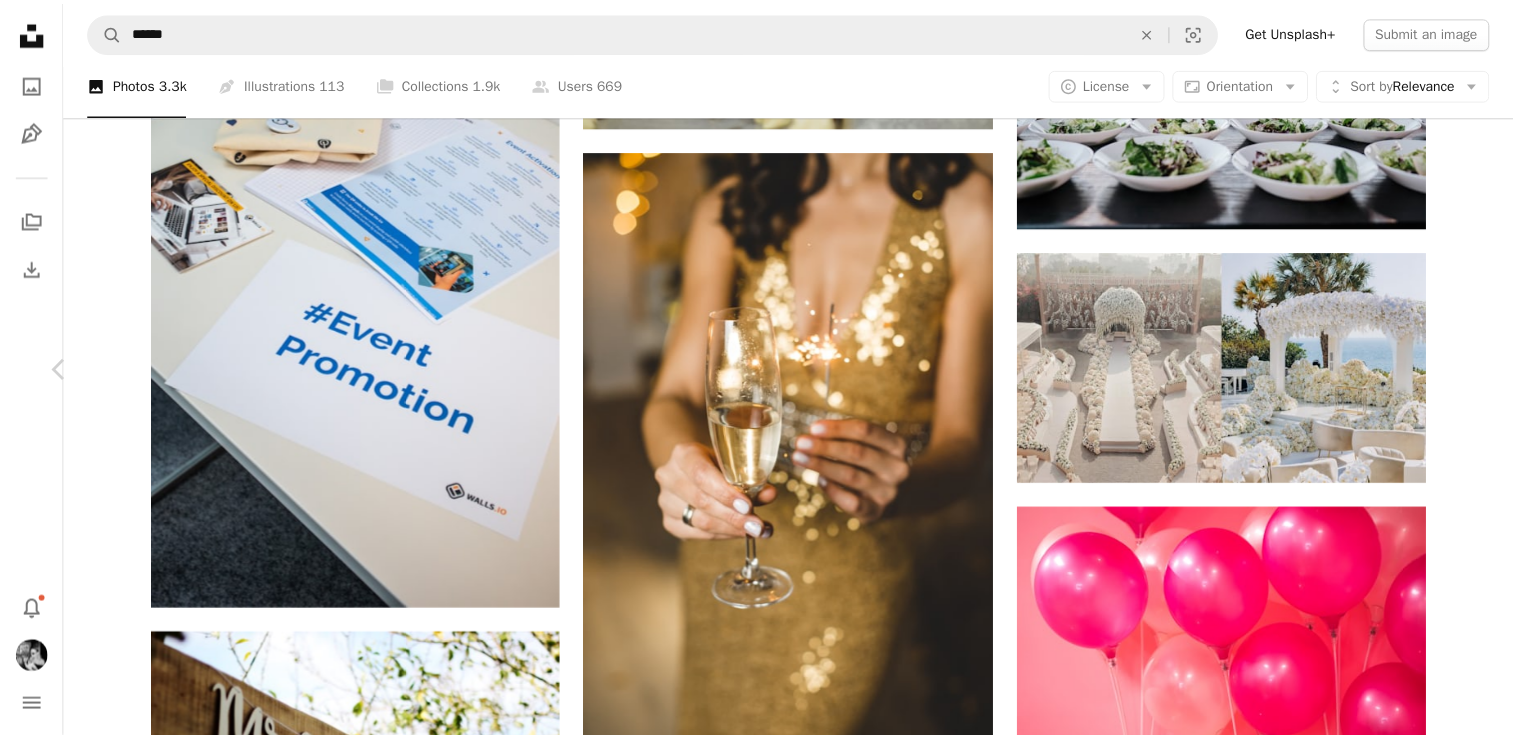 scroll, scrollTop: 15150, scrollLeft: 0, axis: vertical 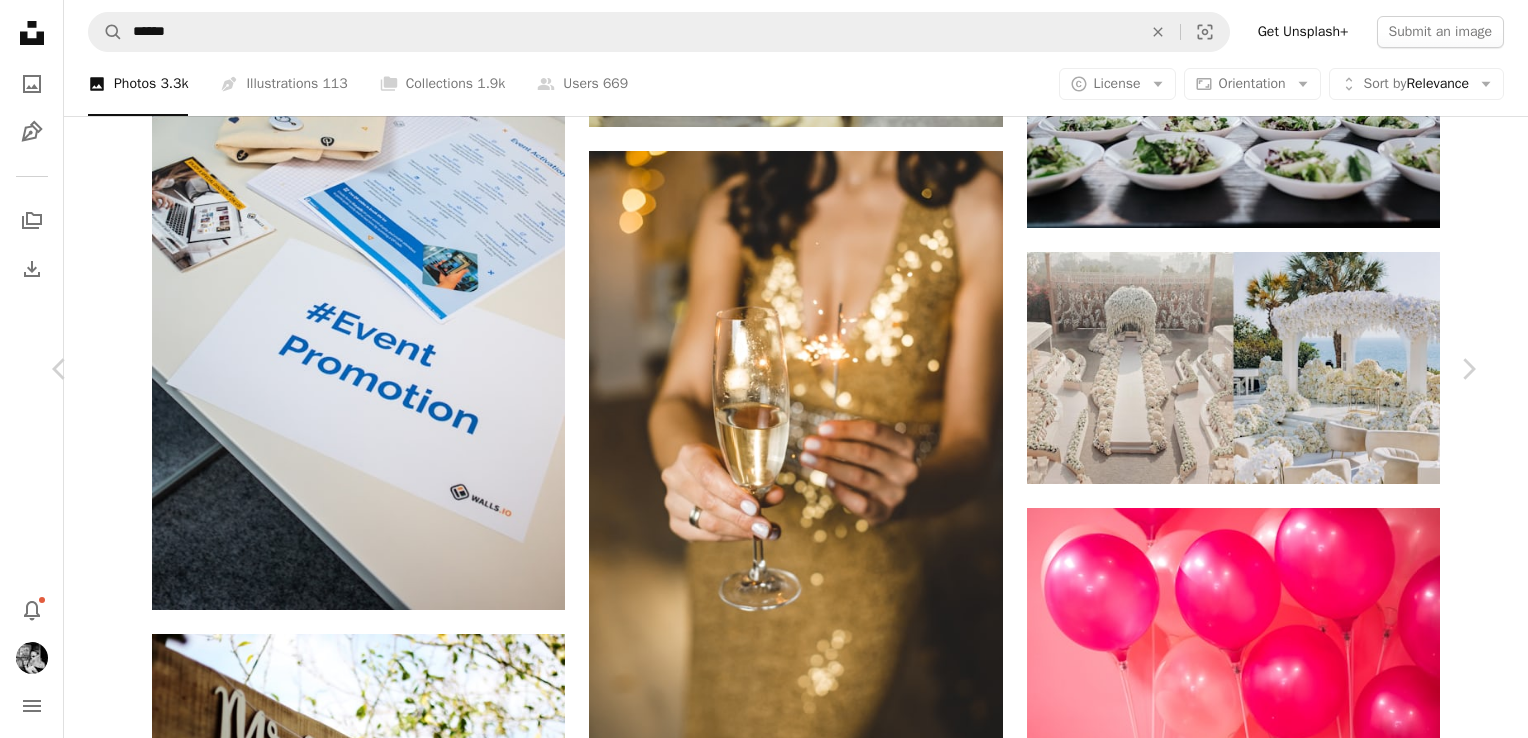 click on "An X shape" at bounding box center (20, 20) 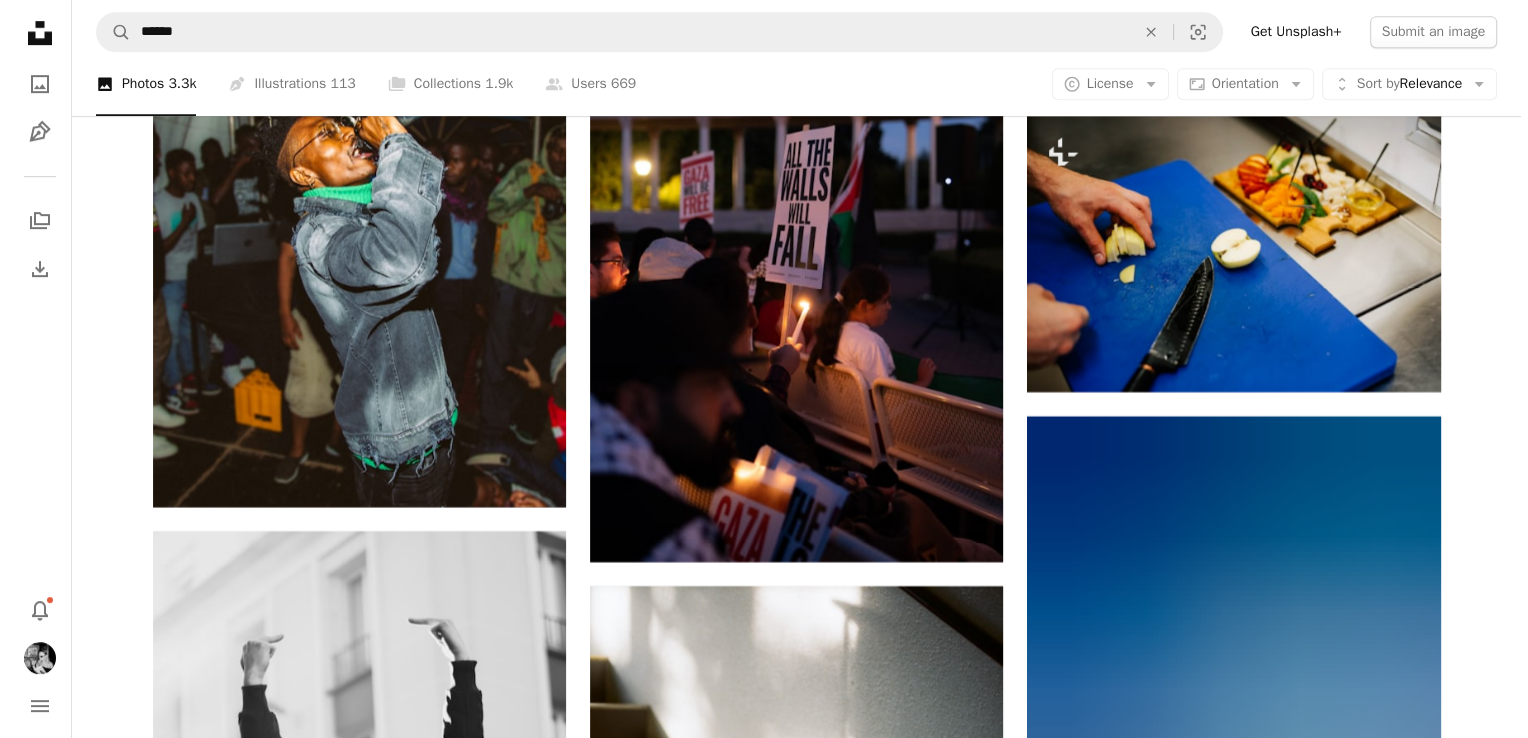 scroll, scrollTop: 23578, scrollLeft: 0, axis: vertical 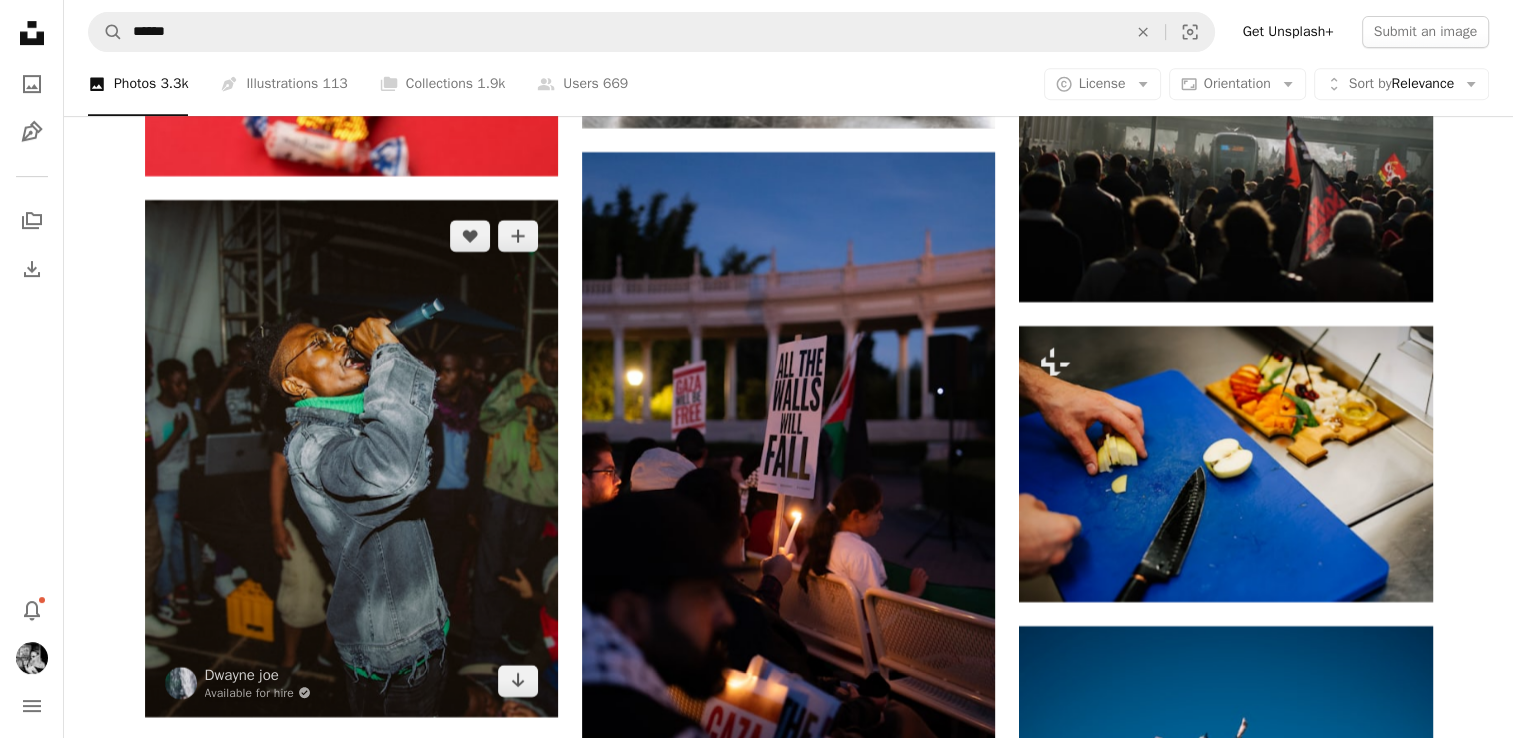 click at bounding box center [351, 458] 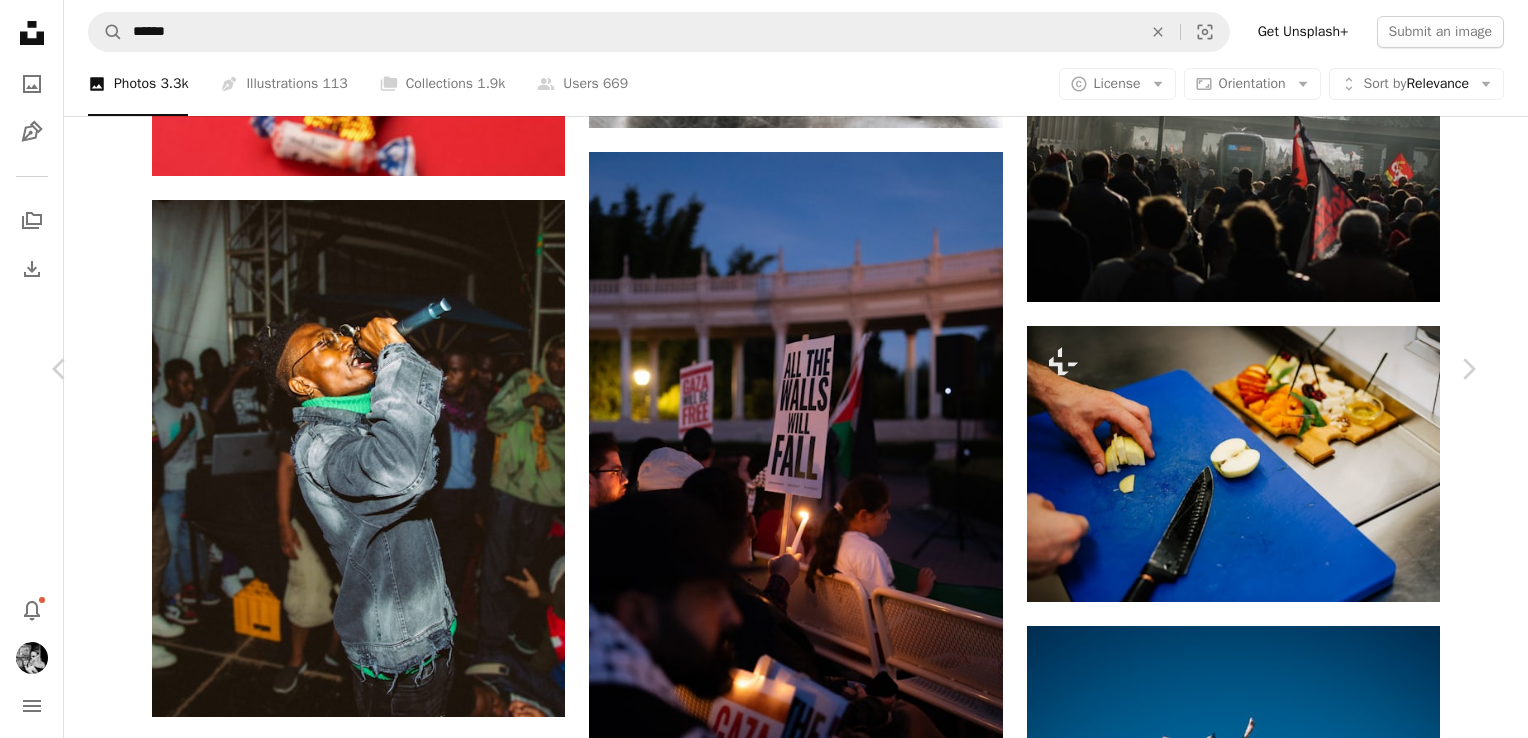 scroll, scrollTop: 1328, scrollLeft: 0, axis: vertical 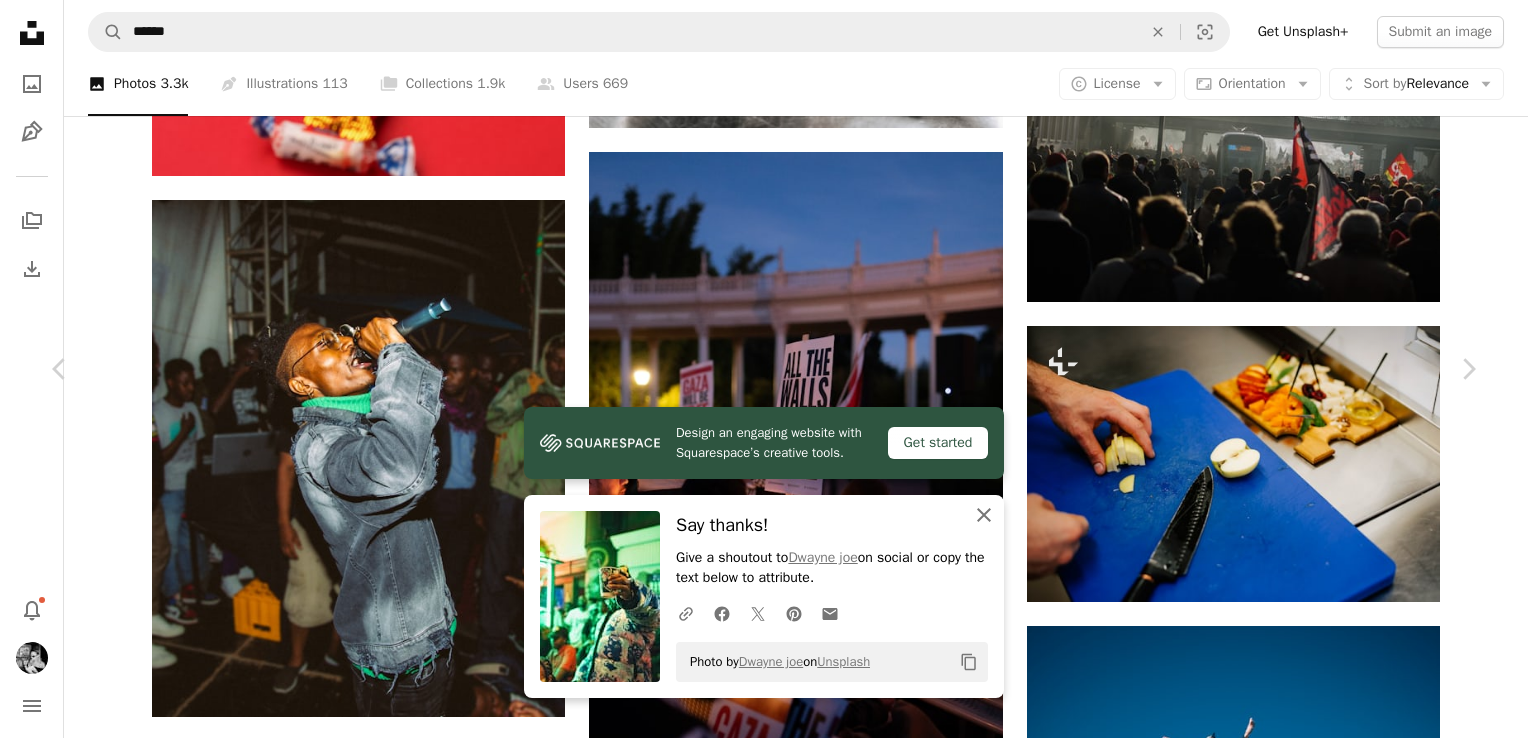 click on "An X shape" 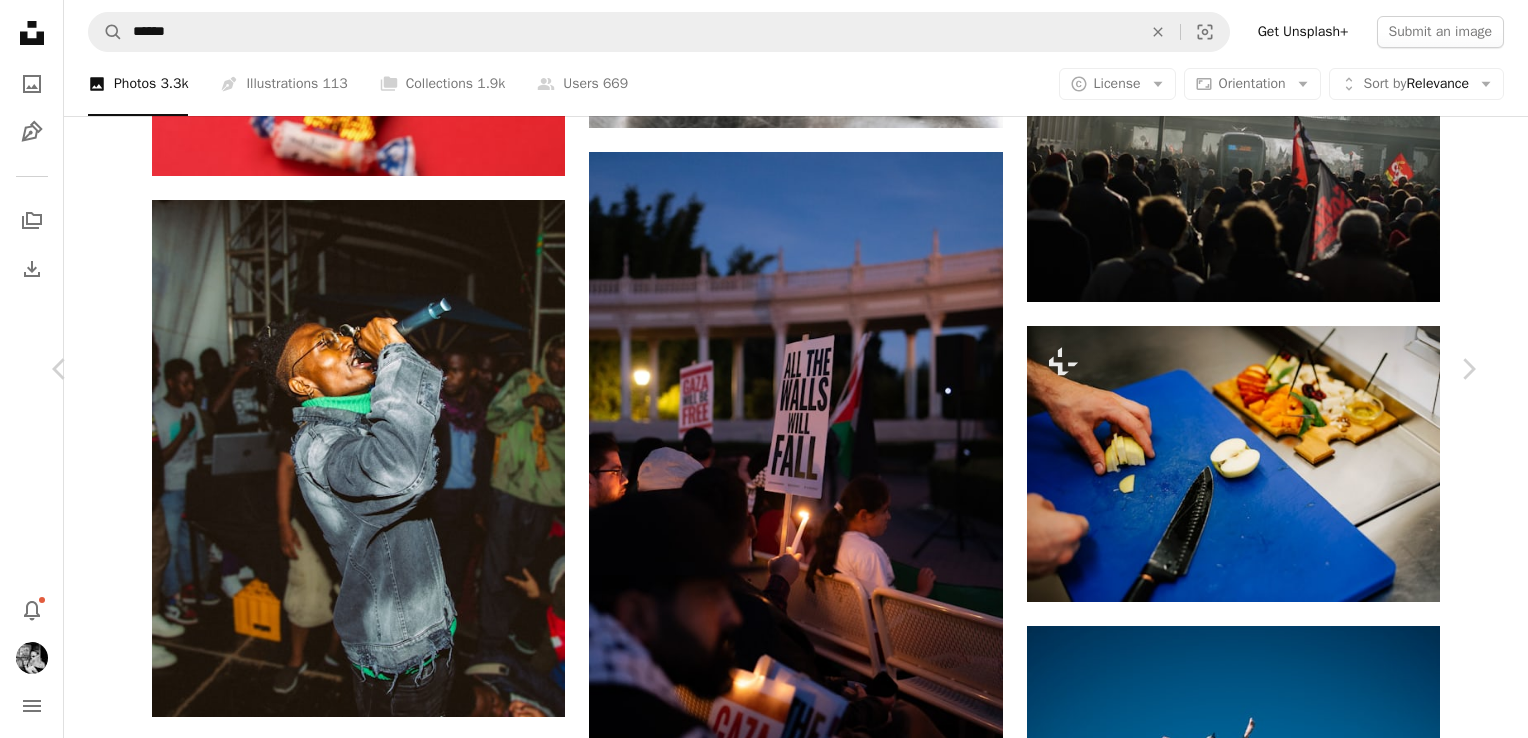 scroll, scrollTop: 37167, scrollLeft: 0, axis: vertical 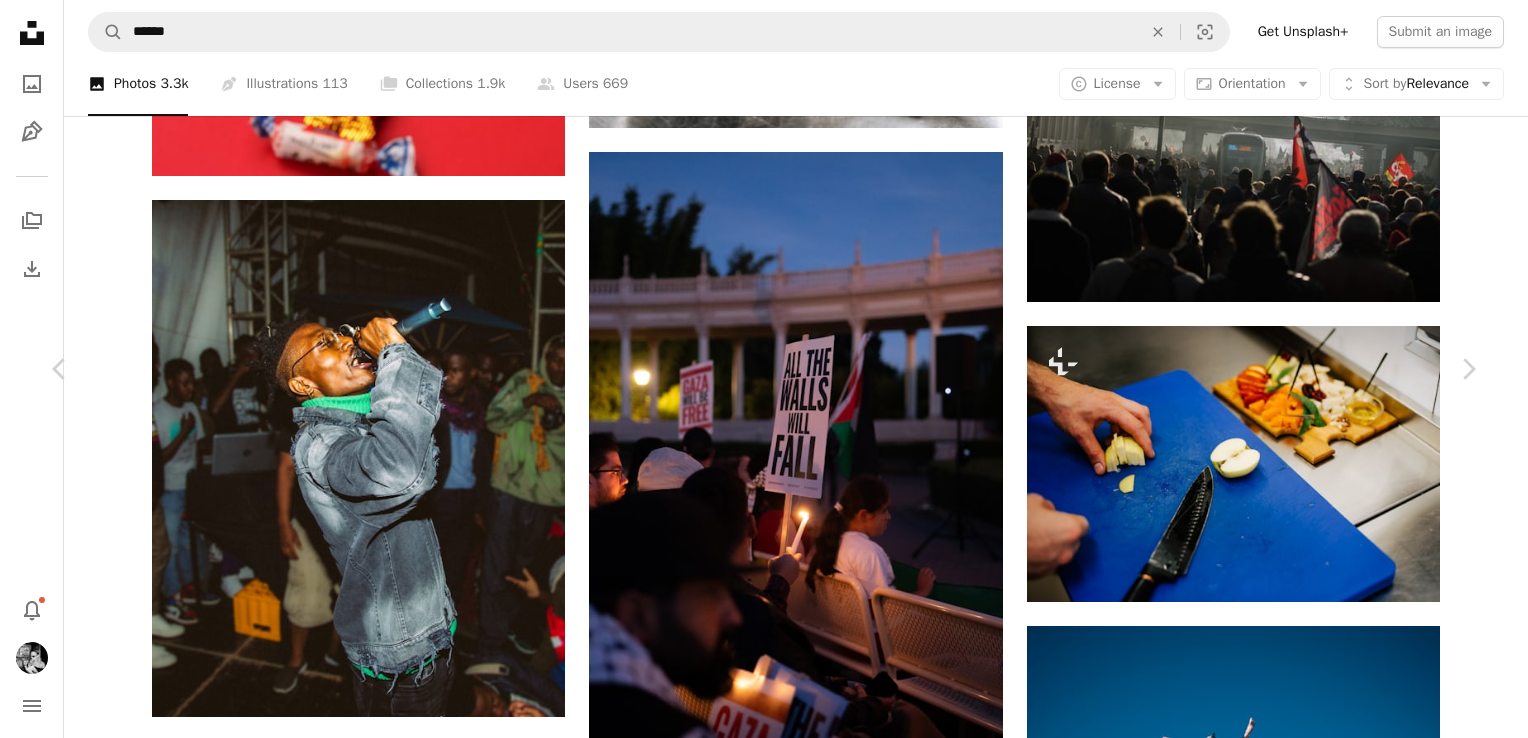 click on "An X shape Chevron left Chevron right [FIRST] [LAST] Available for hire A checkmark inside of a circle A heart A plus sign Edit image Plus sign for Unsplash+ Download Chevron down Zoom in Views [NUMBER] Downloads [NUMBER] A forward-right arrow Share Info icon Info More Actions A map marker [CITY], [COUNTRY] Calendar outlined Published on October [NUMBER], [YEAR] Safety Free to use under the Unsplash License events perfomance woman man human face wedding female adult baby boy urban male child kid shoe bride [COUNTRY] head [CITY] Browse premium related images on iStock | Save [NUMBER]% with code UNSPLASH20 View more on iStock ↗ Related images A heart A plus sign [FIRST] [LAST] Available for hire A checkmark inside of a circle Arrow pointing down Plus sign for Unsplash+ A heart A plus sign A. C. For Unsplash+ A lock Download A heart A plus sign [FIRST] [LAST] Arrow pointing down A heart A plus sign [FIRST] [LAST] Arrow pointing down A heart A plus sign [FIRST] [LAST] Available for hire A checkmark inside of a circle For" at bounding box center (764, 5587) 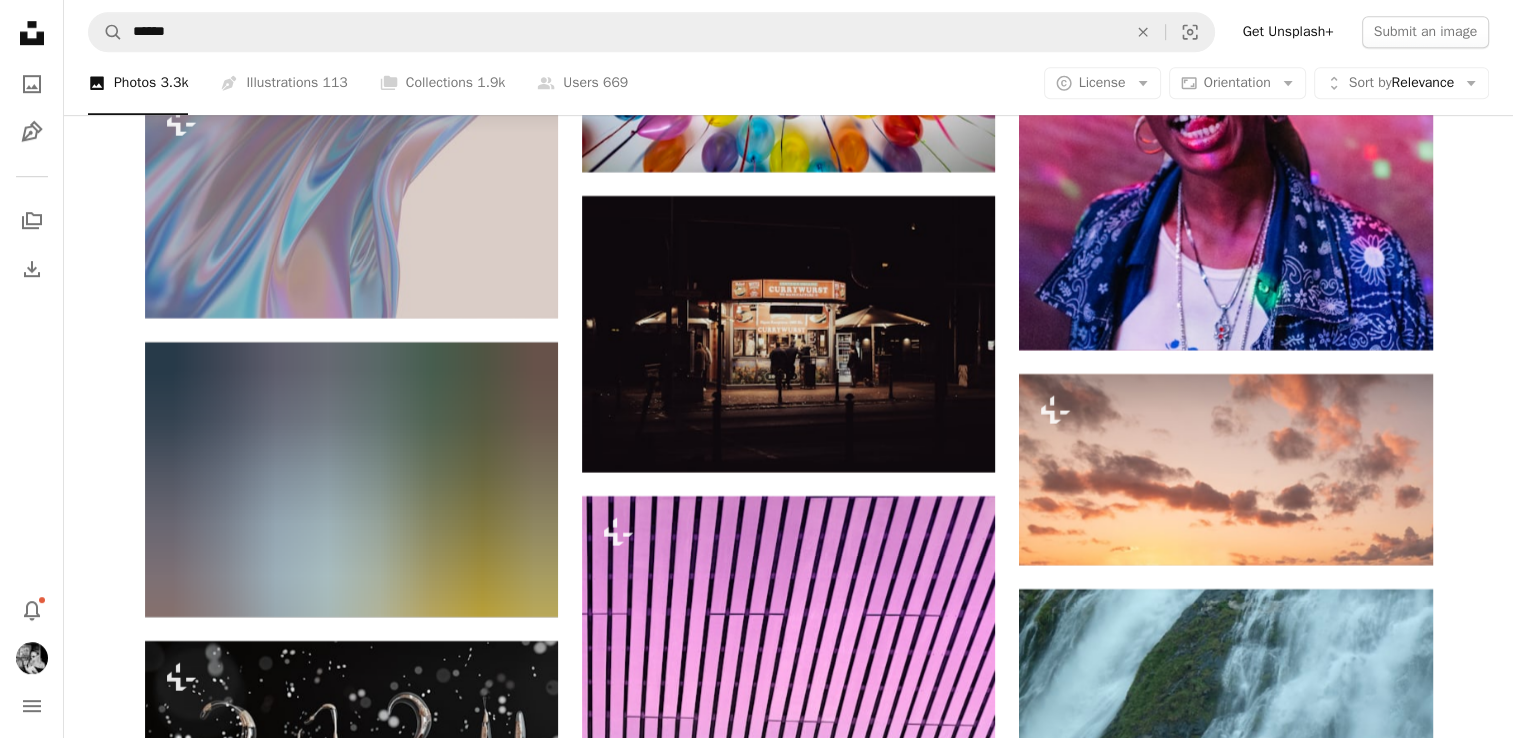 scroll, scrollTop: 40235, scrollLeft: 0, axis: vertical 